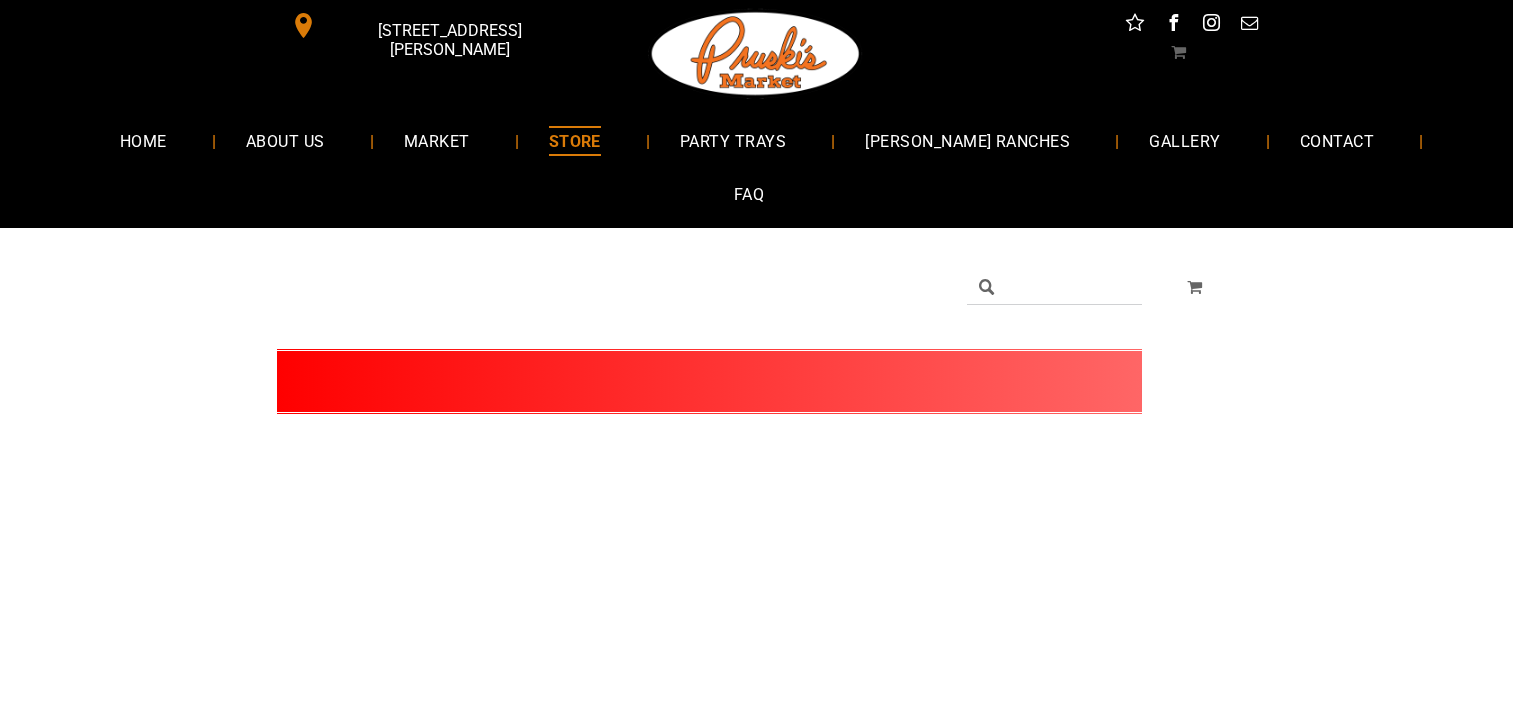 scroll, scrollTop: 0, scrollLeft: 0, axis: both 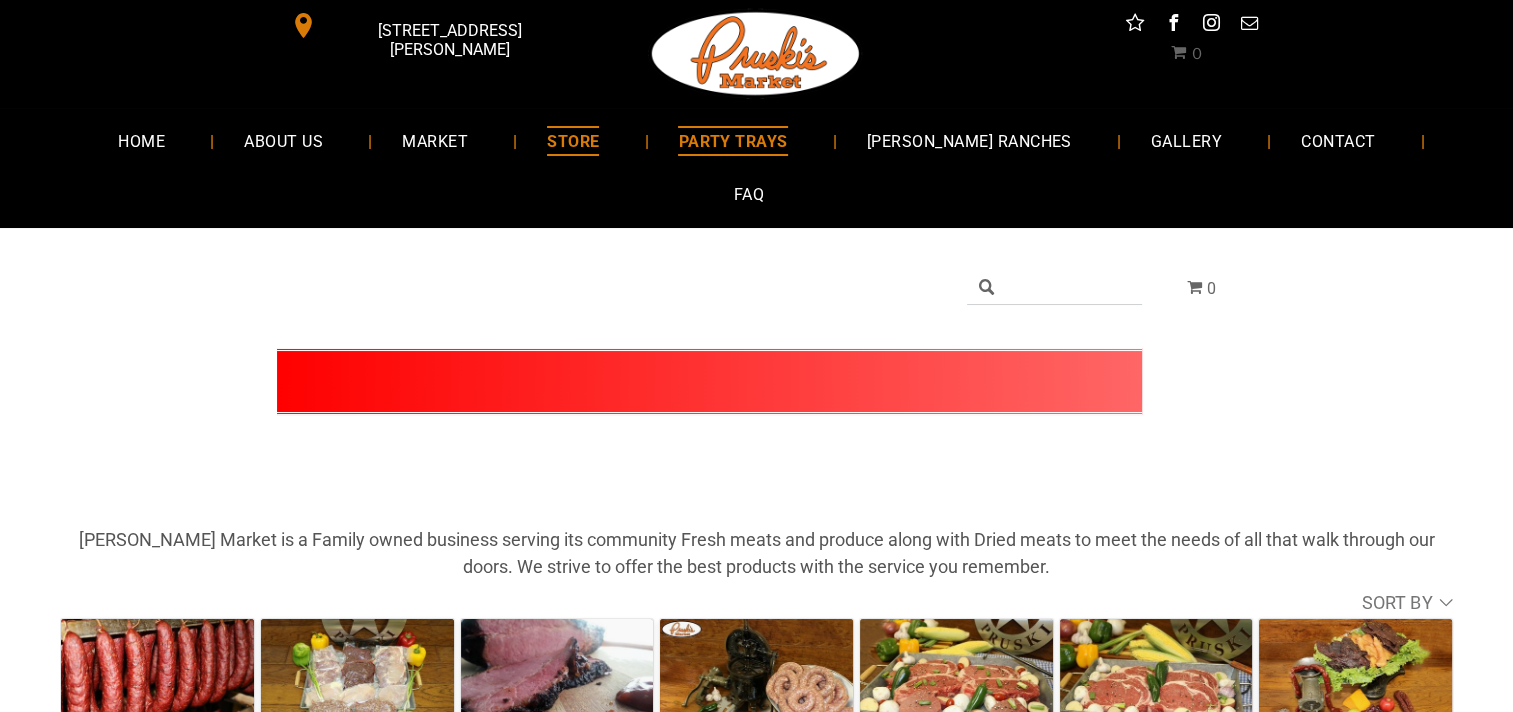 click on "PARTY TRAYS" at bounding box center (732, 140) 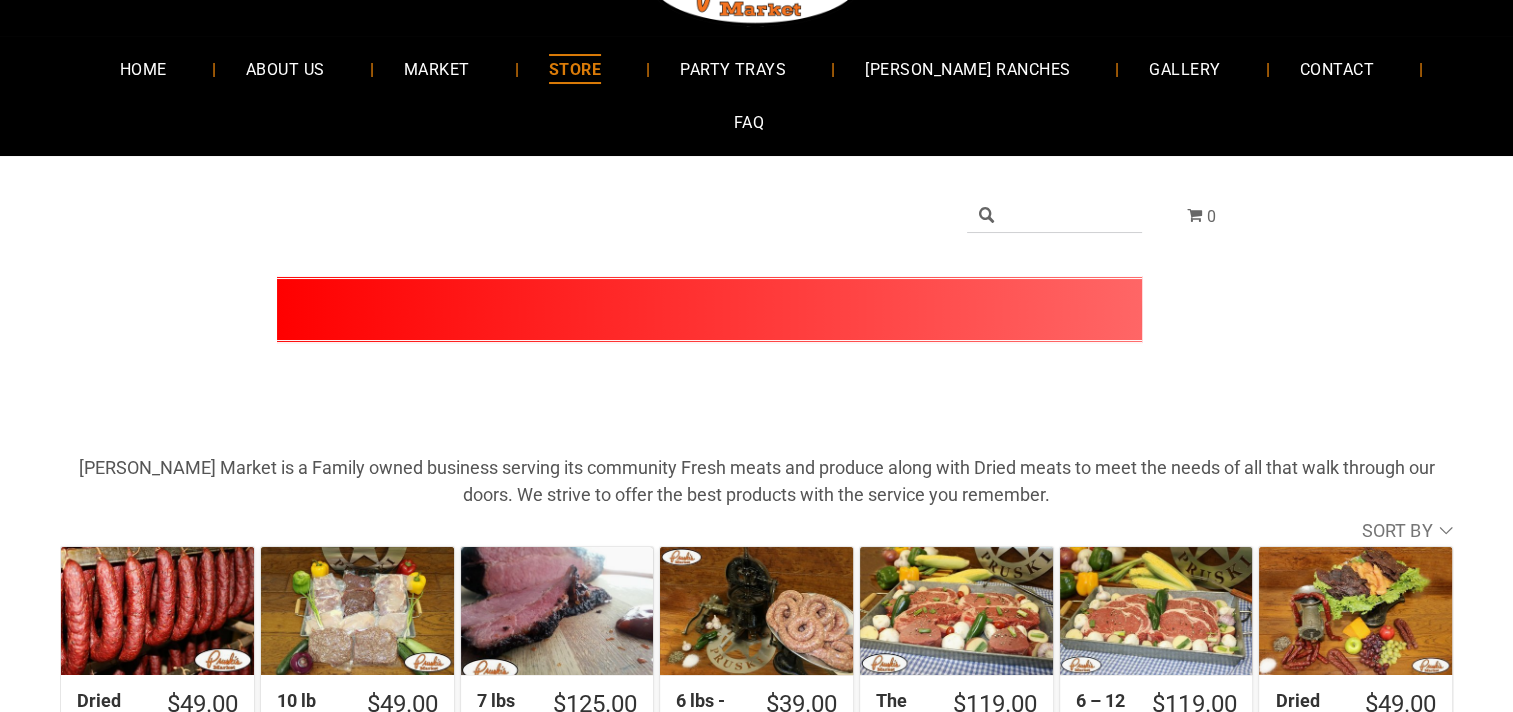 scroll, scrollTop: 0, scrollLeft: 0, axis: both 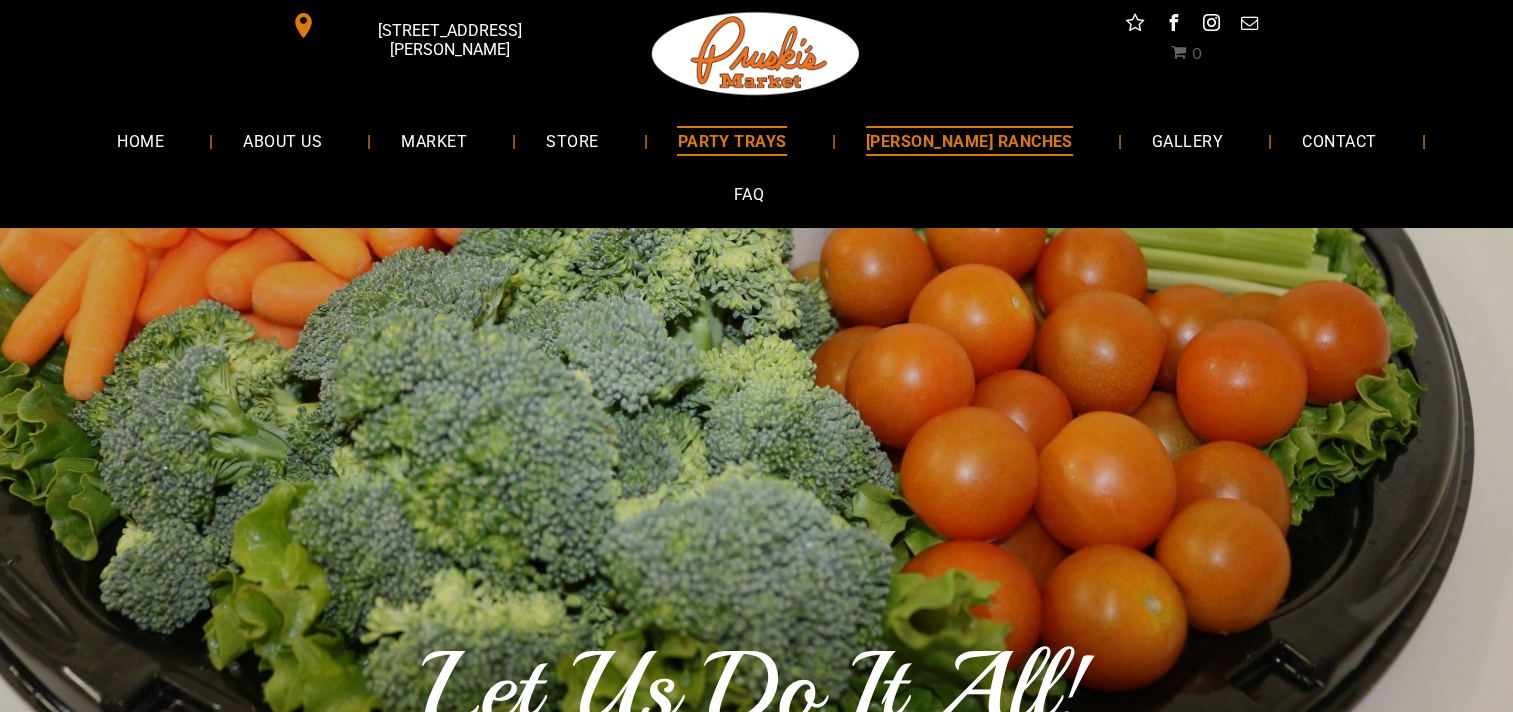 click on "[PERSON_NAME] RANCHES" at bounding box center (969, 140) 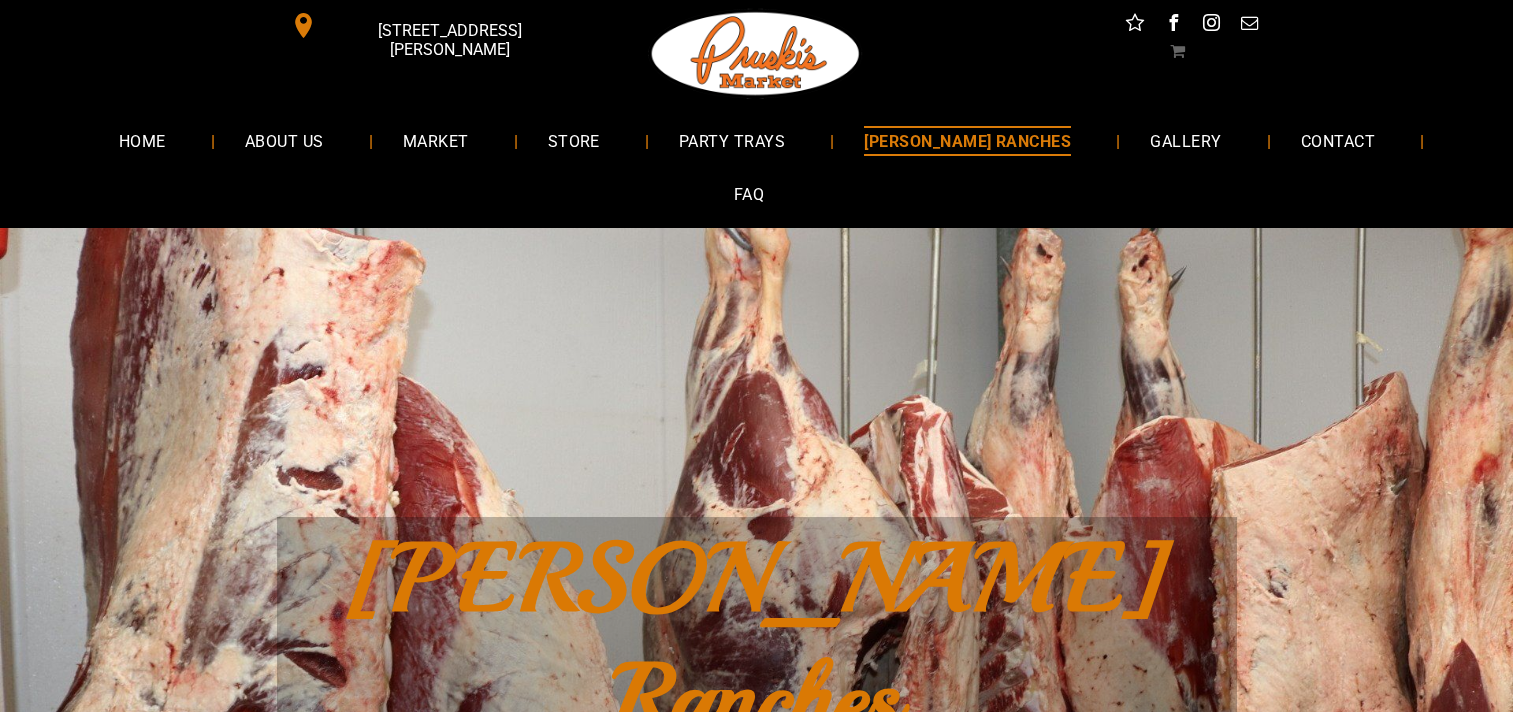 scroll, scrollTop: 0, scrollLeft: 0, axis: both 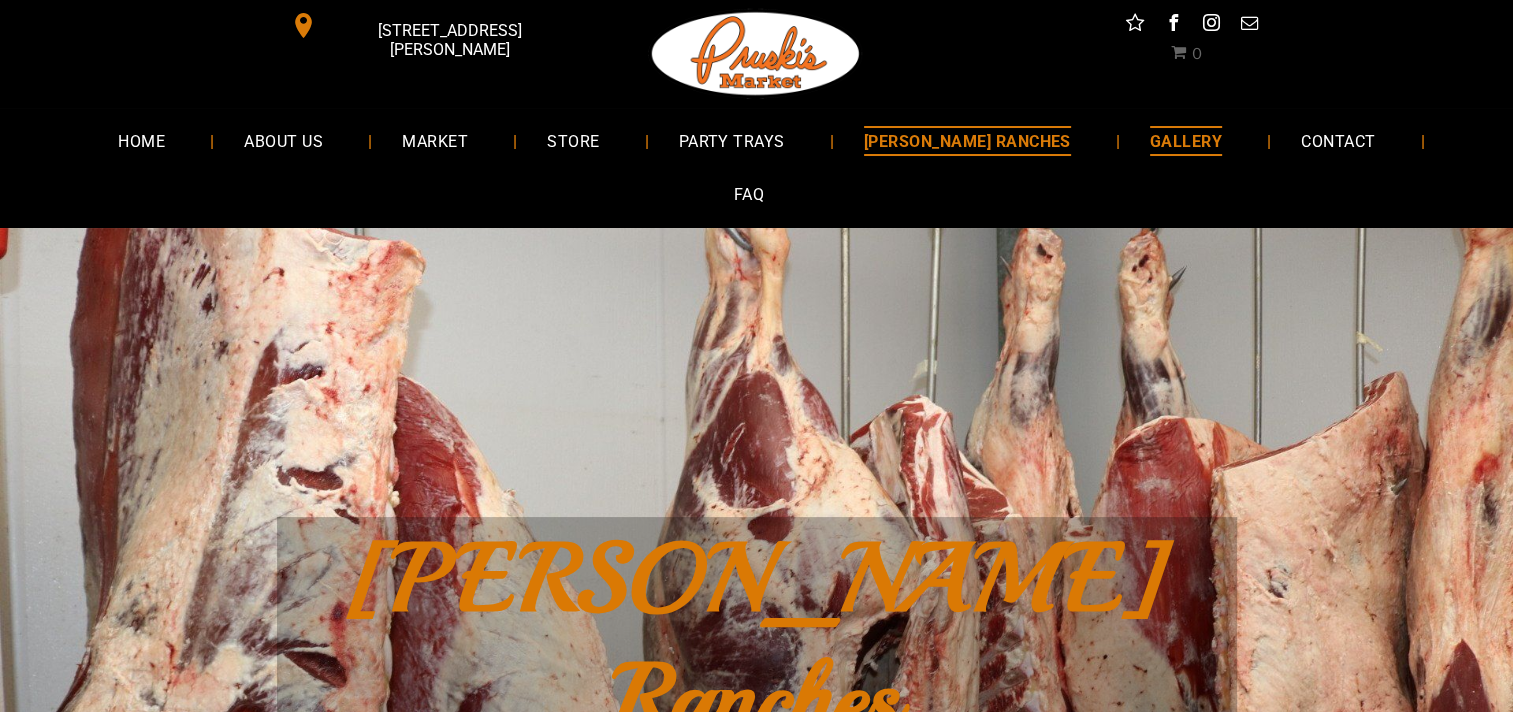 click on "GALLERY" at bounding box center (1186, 140) 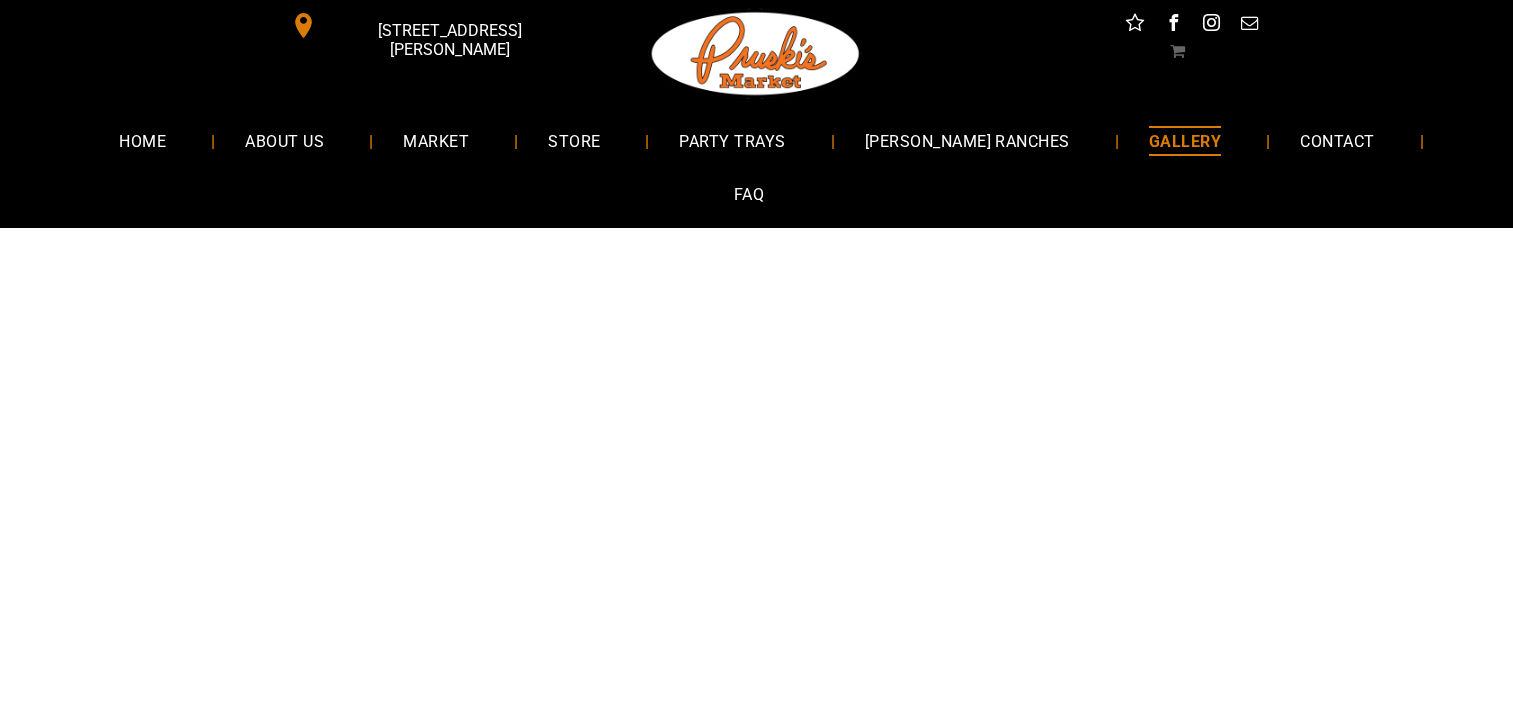 scroll, scrollTop: 0, scrollLeft: 0, axis: both 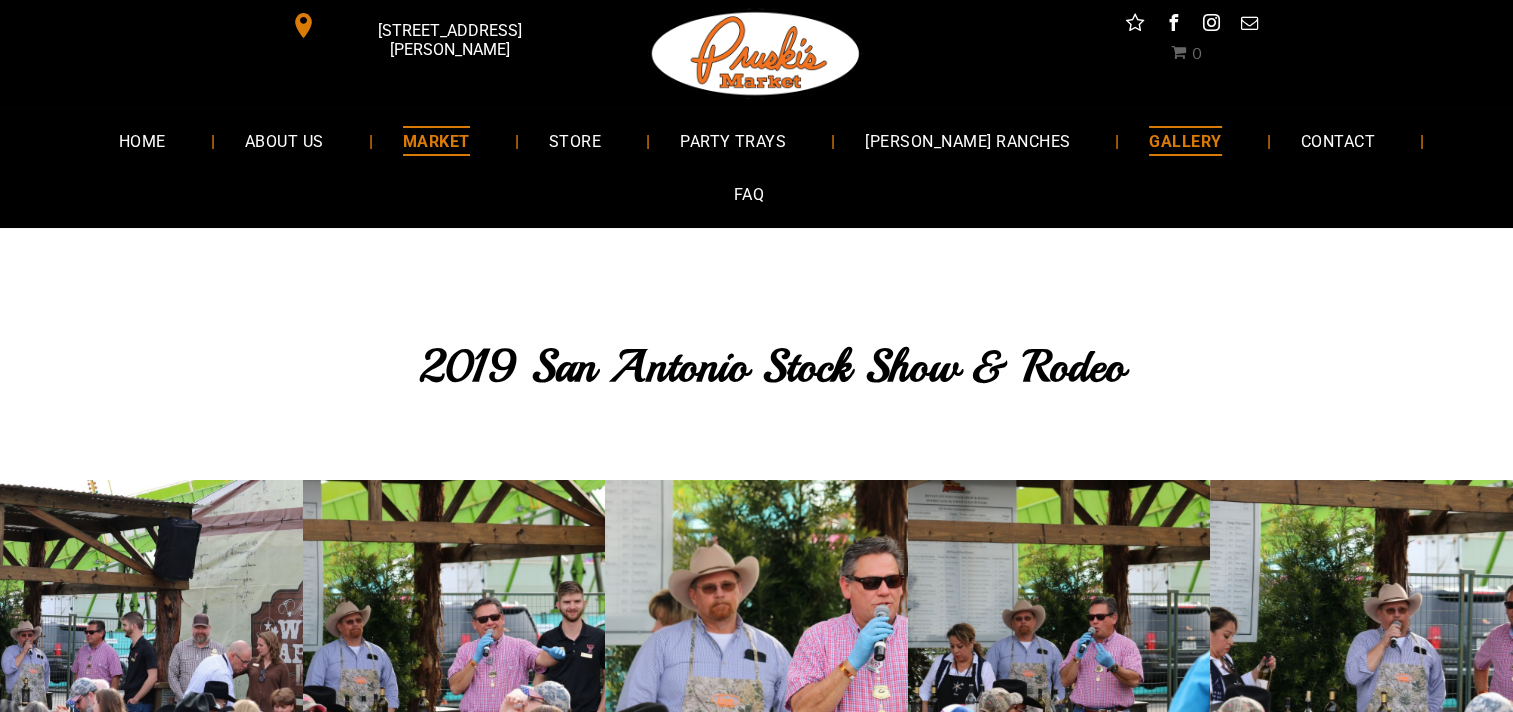 click on "MARKET" at bounding box center [436, 140] 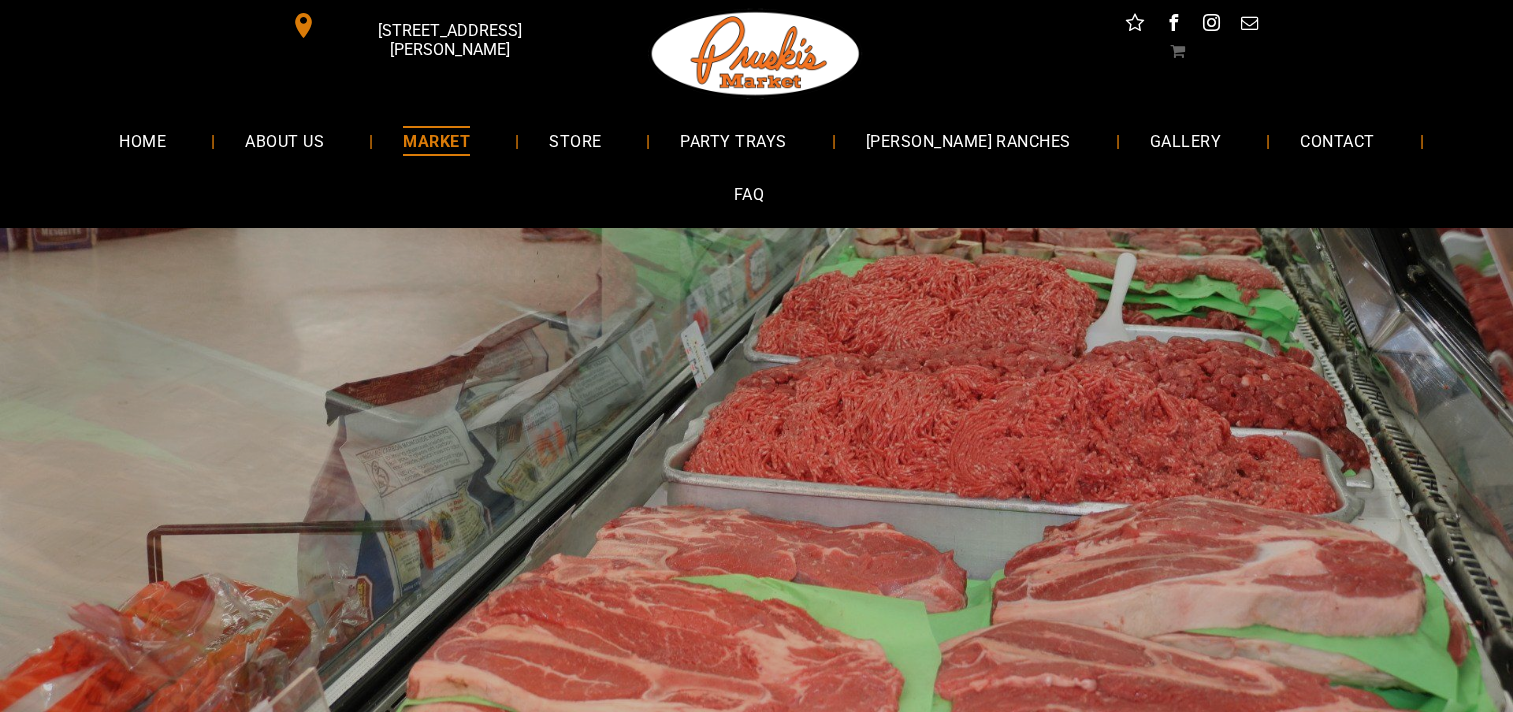 scroll, scrollTop: 0, scrollLeft: 0, axis: both 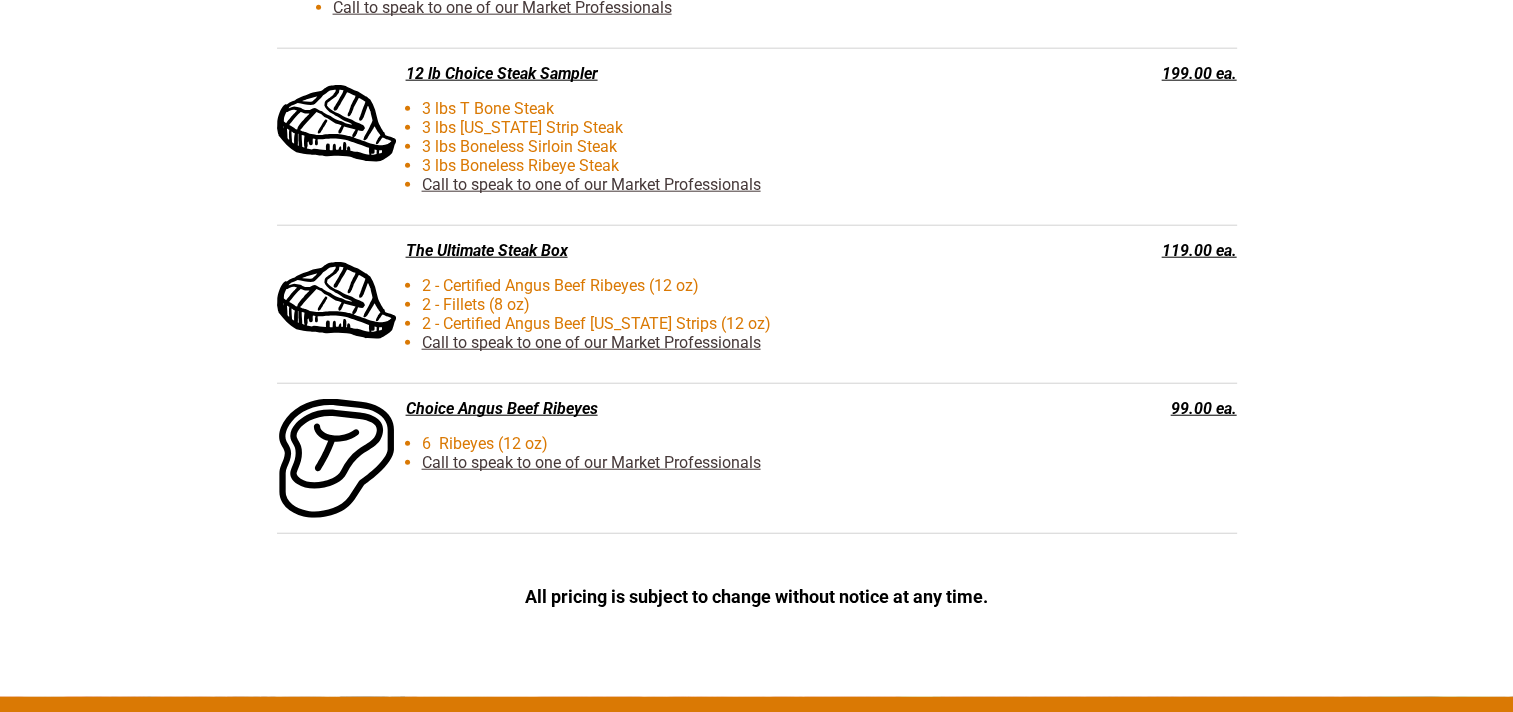 click on "6  Ribeyes (12 oz)" at bounding box center [692, 443] 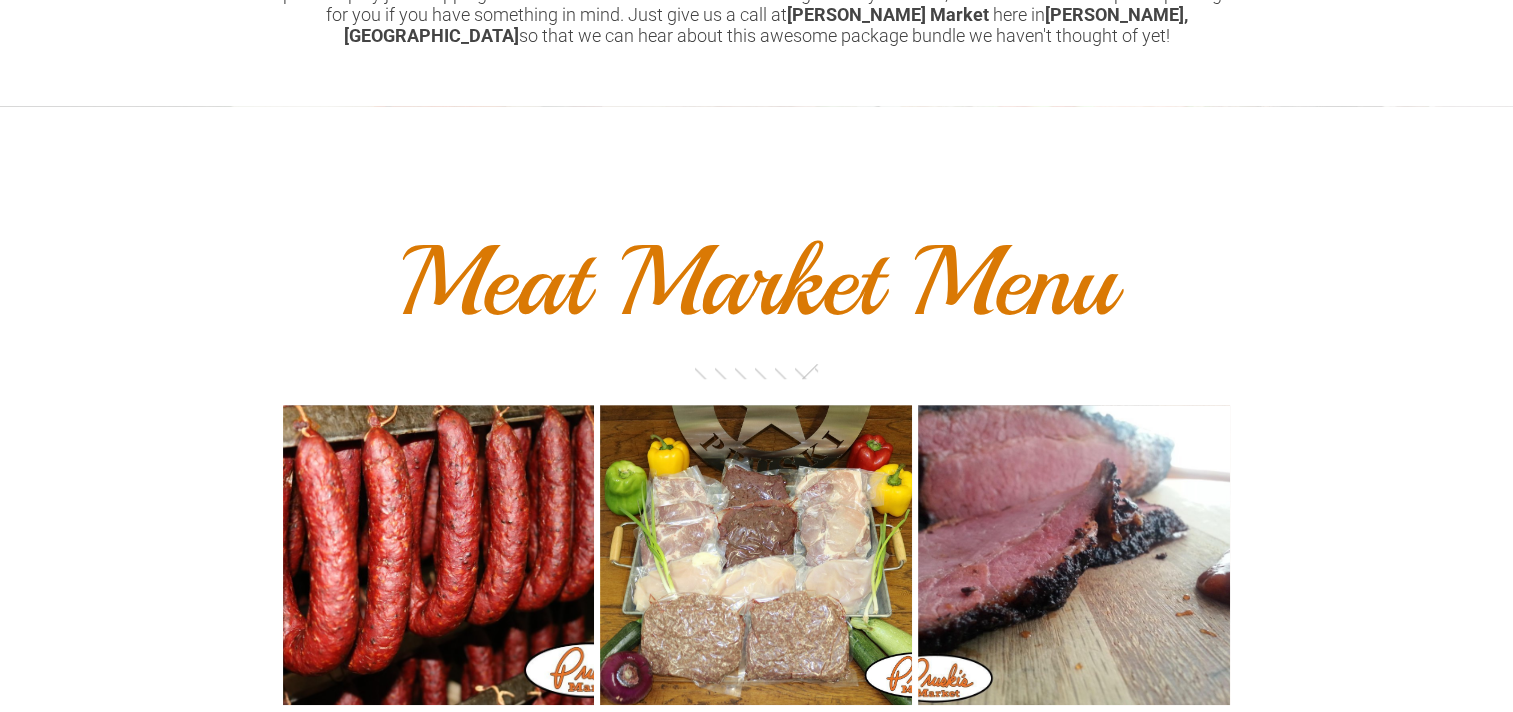 scroll, scrollTop: 1700, scrollLeft: 0, axis: vertical 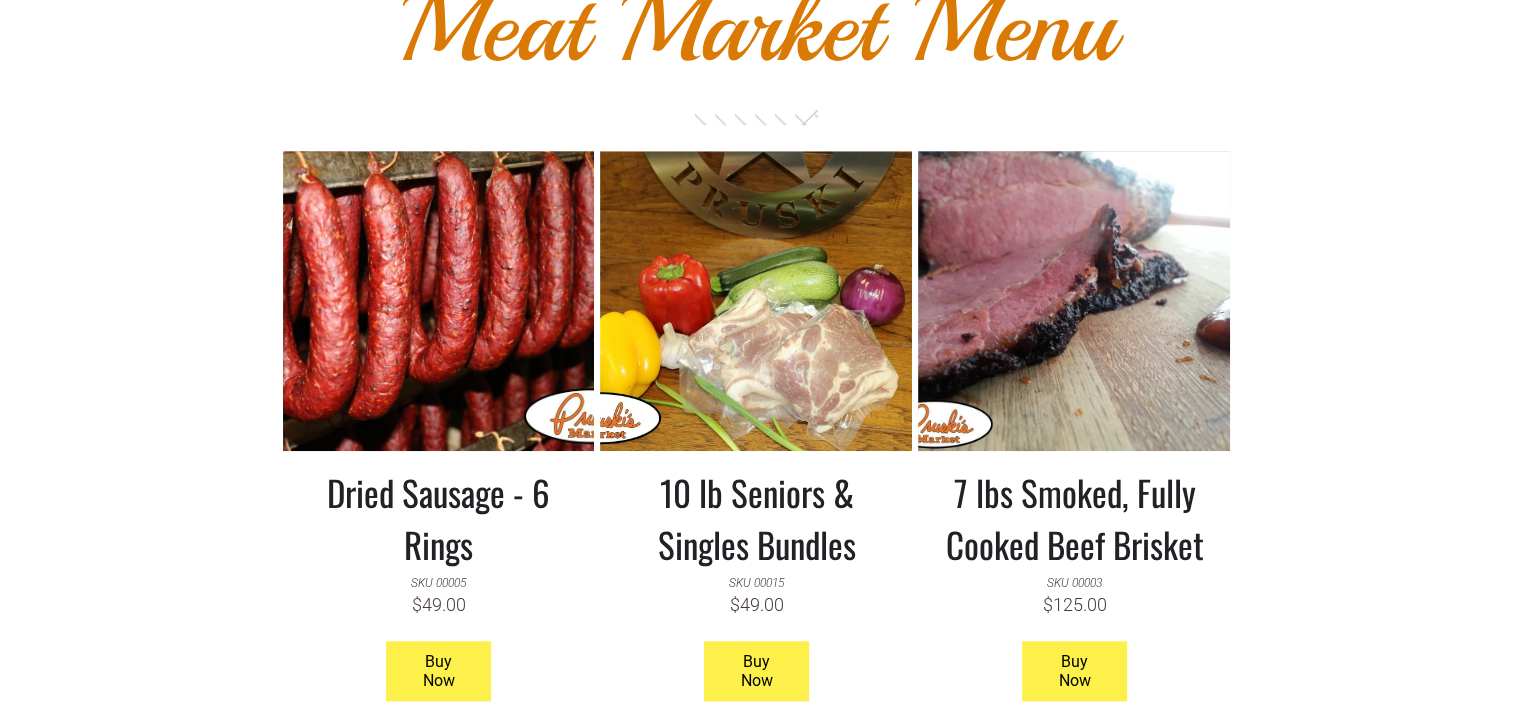 click at bounding box center [756, 301] 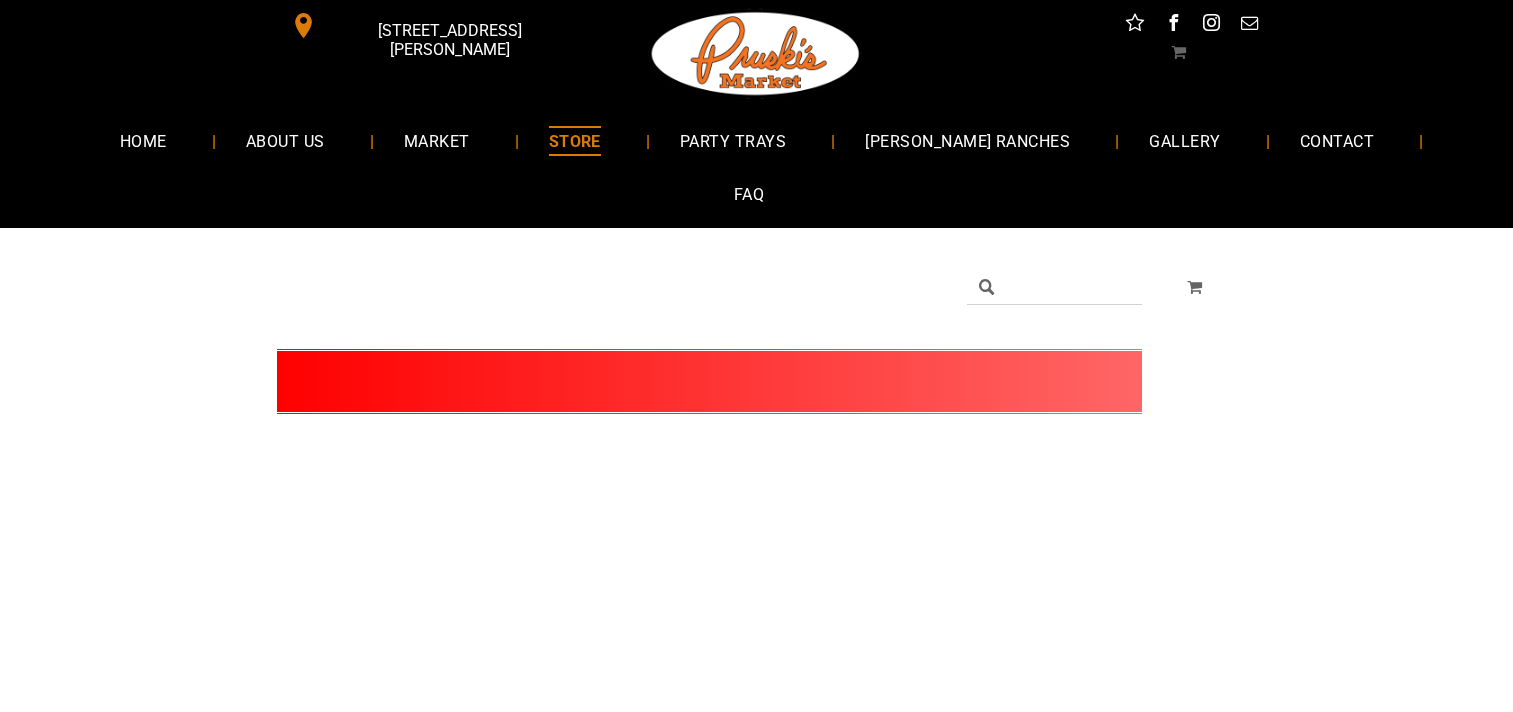 scroll, scrollTop: 0, scrollLeft: 0, axis: both 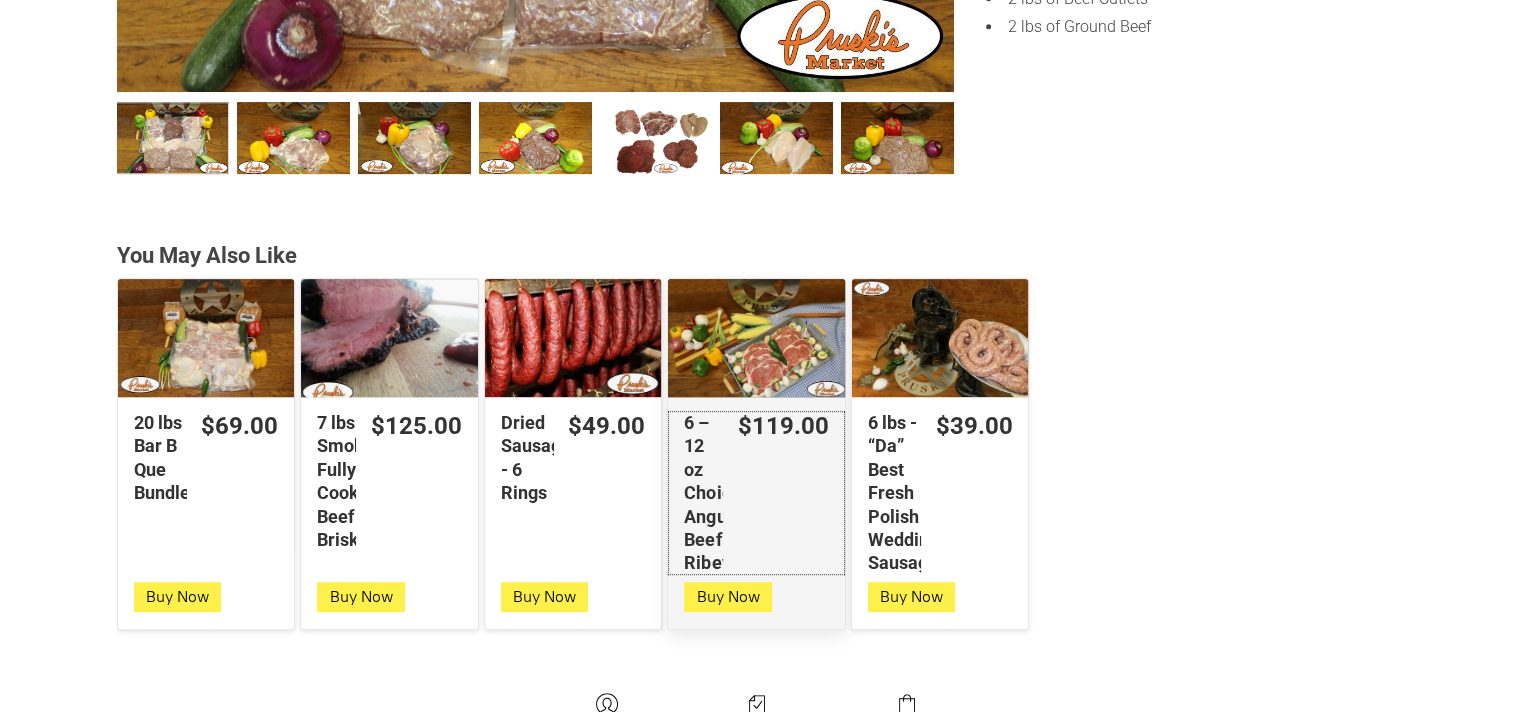click on "6 – 12 oz Choice Angus Beef Ribeyes" 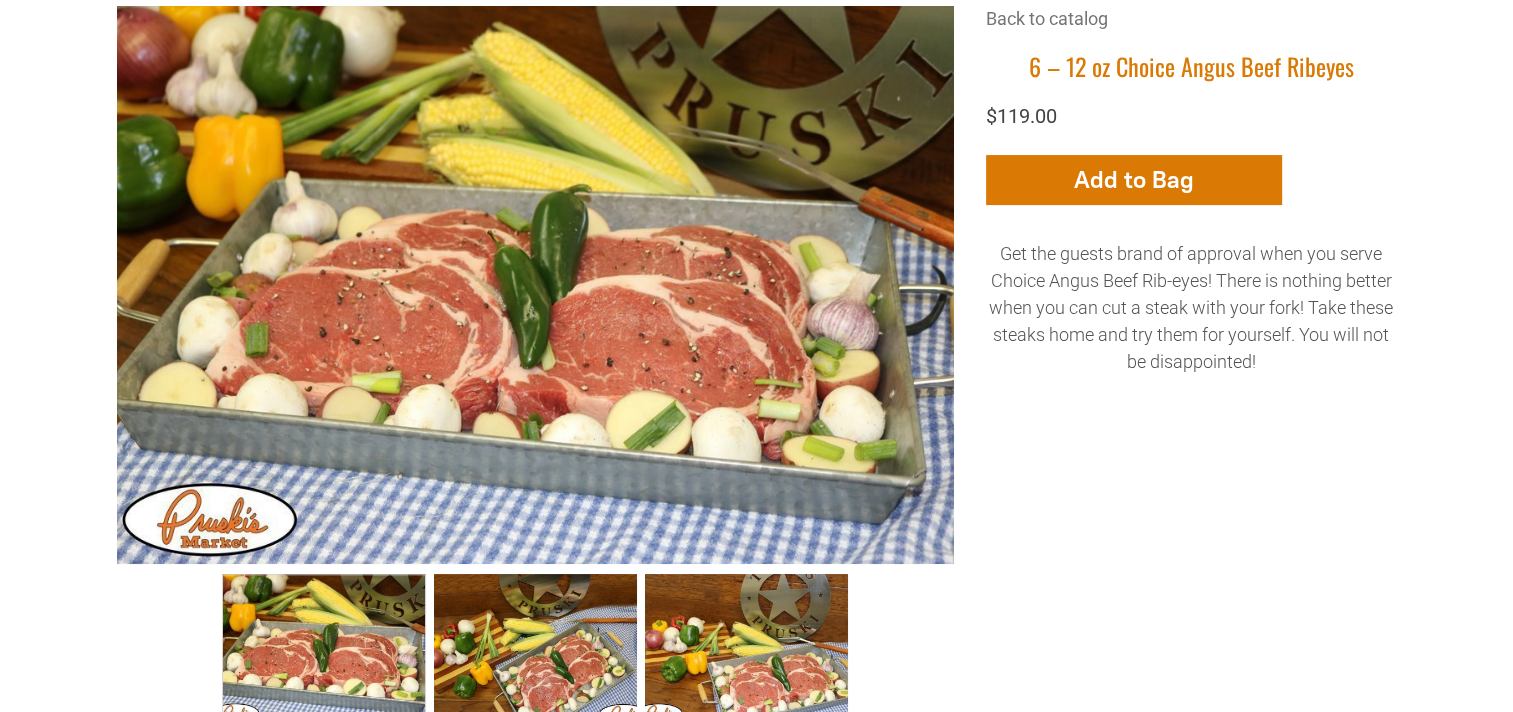 scroll, scrollTop: 0, scrollLeft: 0, axis: both 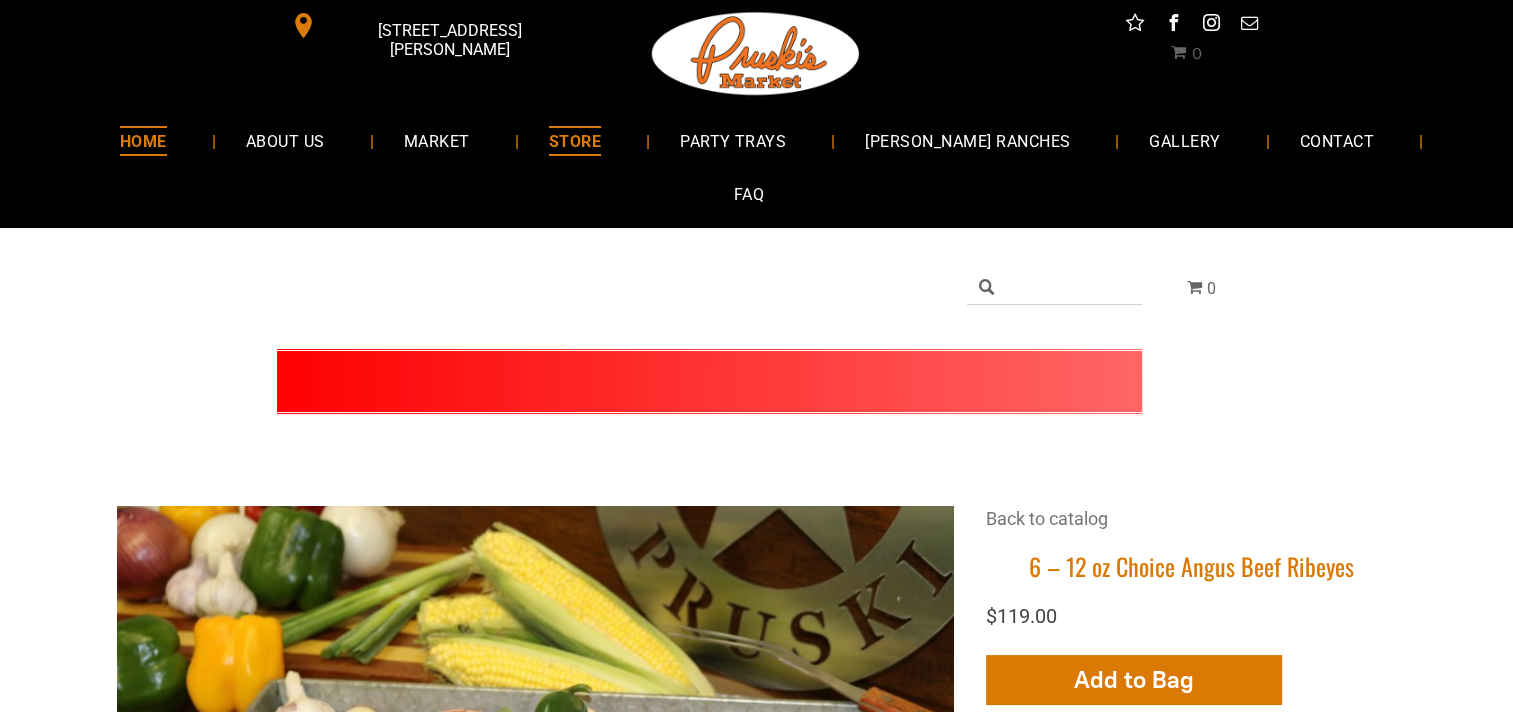 click on "HOME" at bounding box center [143, 140] 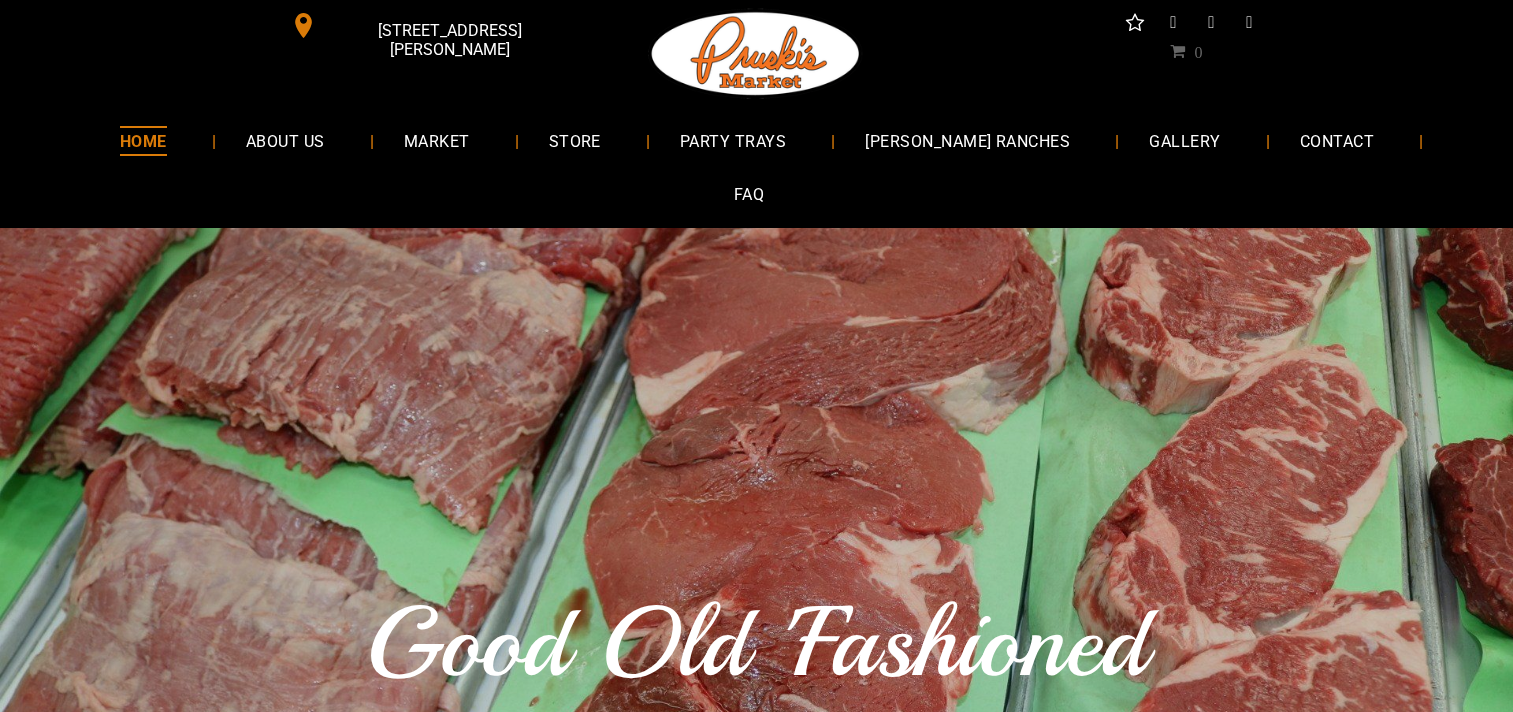 scroll, scrollTop: 0, scrollLeft: 0, axis: both 